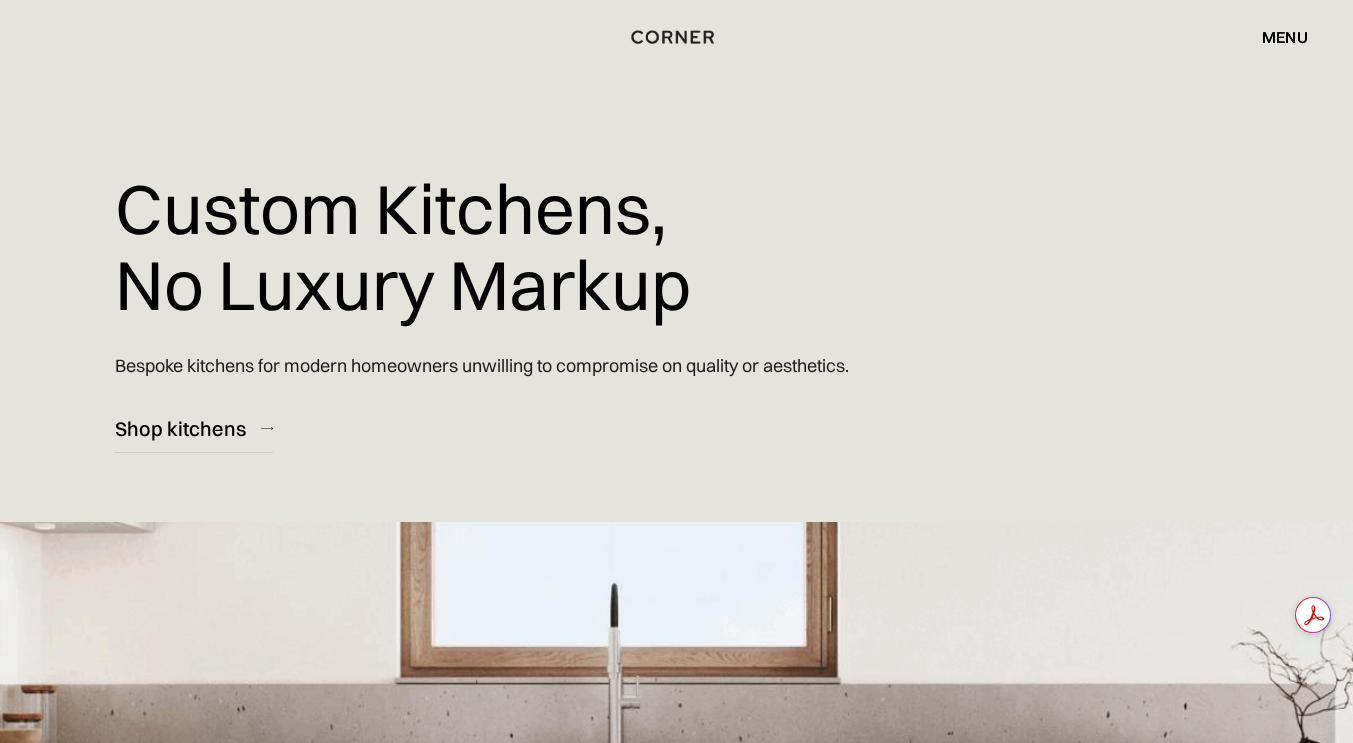scroll, scrollTop: 4, scrollLeft: 0, axis: vertical 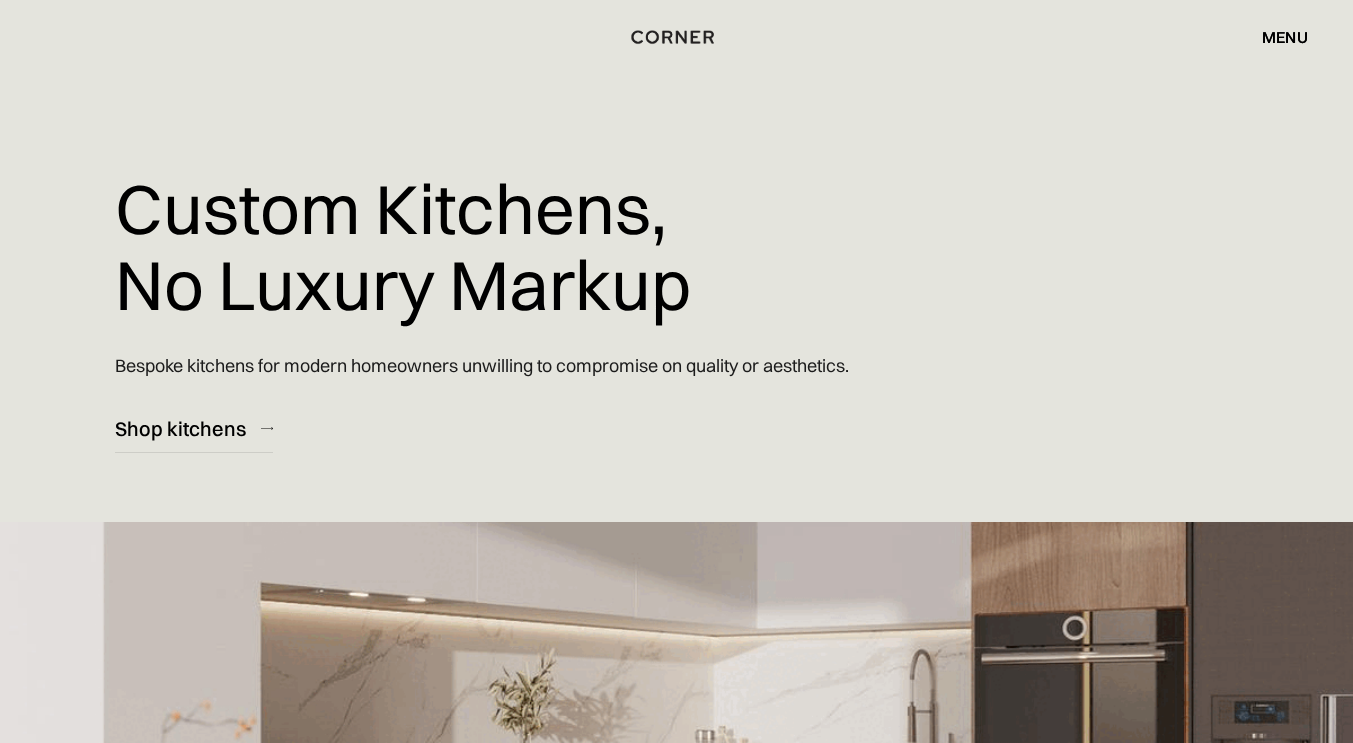 click on "menu" at bounding box center (1285, 37) 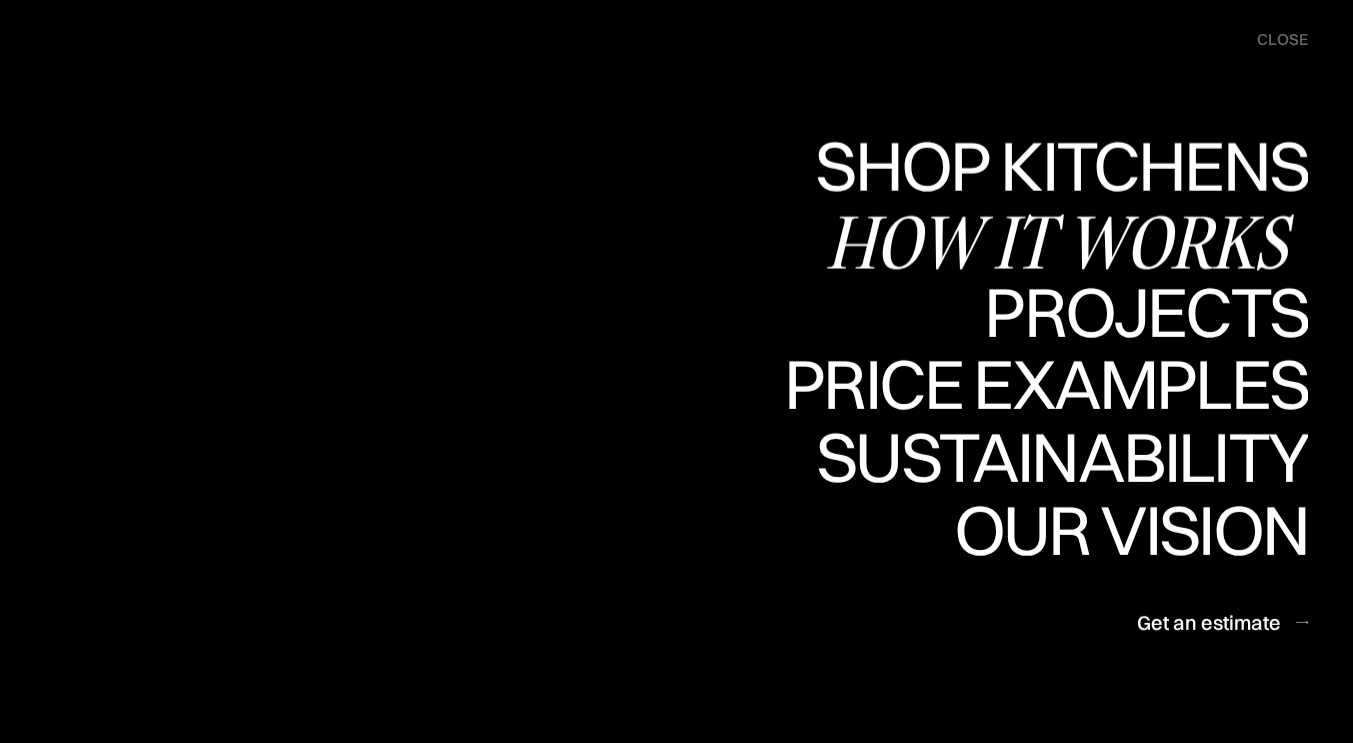 click on "How it works" at bounding box center (0, 0) 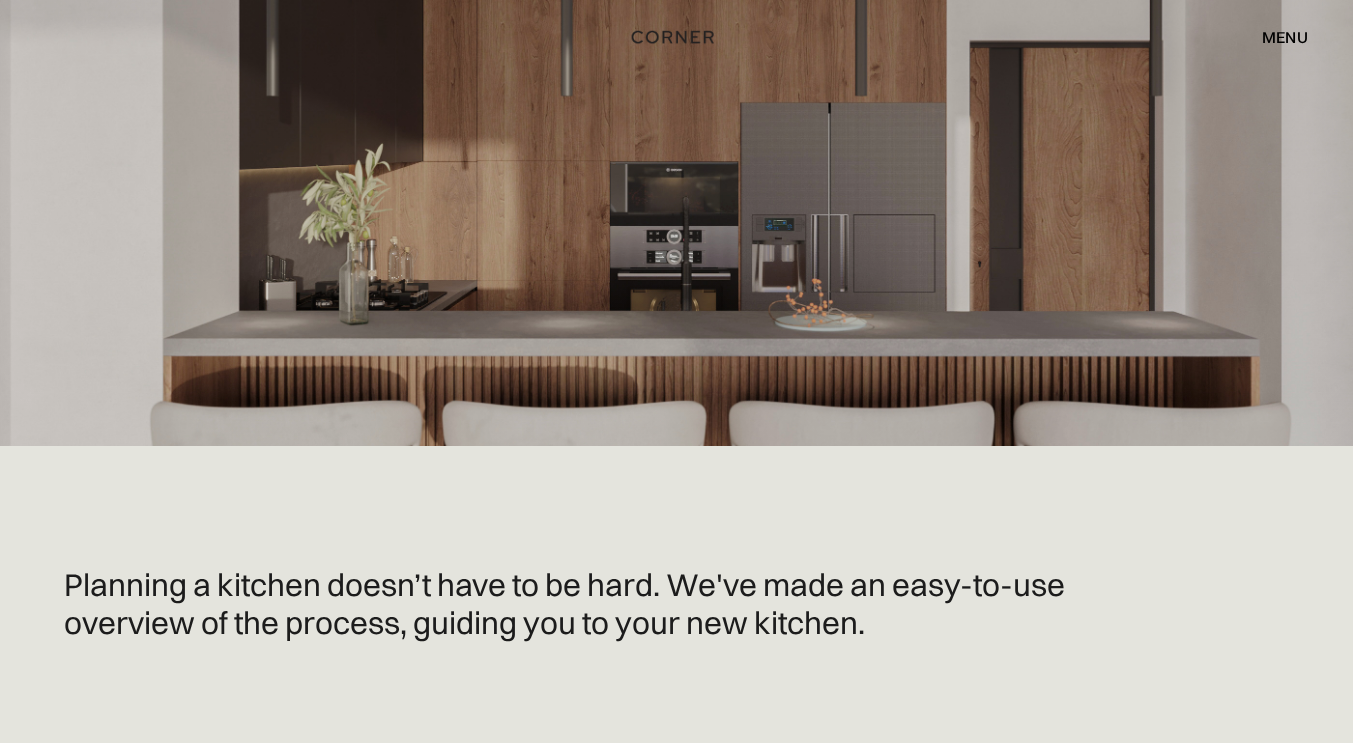 scroll, scrollTop: 389, scrollLeft: 0, axis: vertical 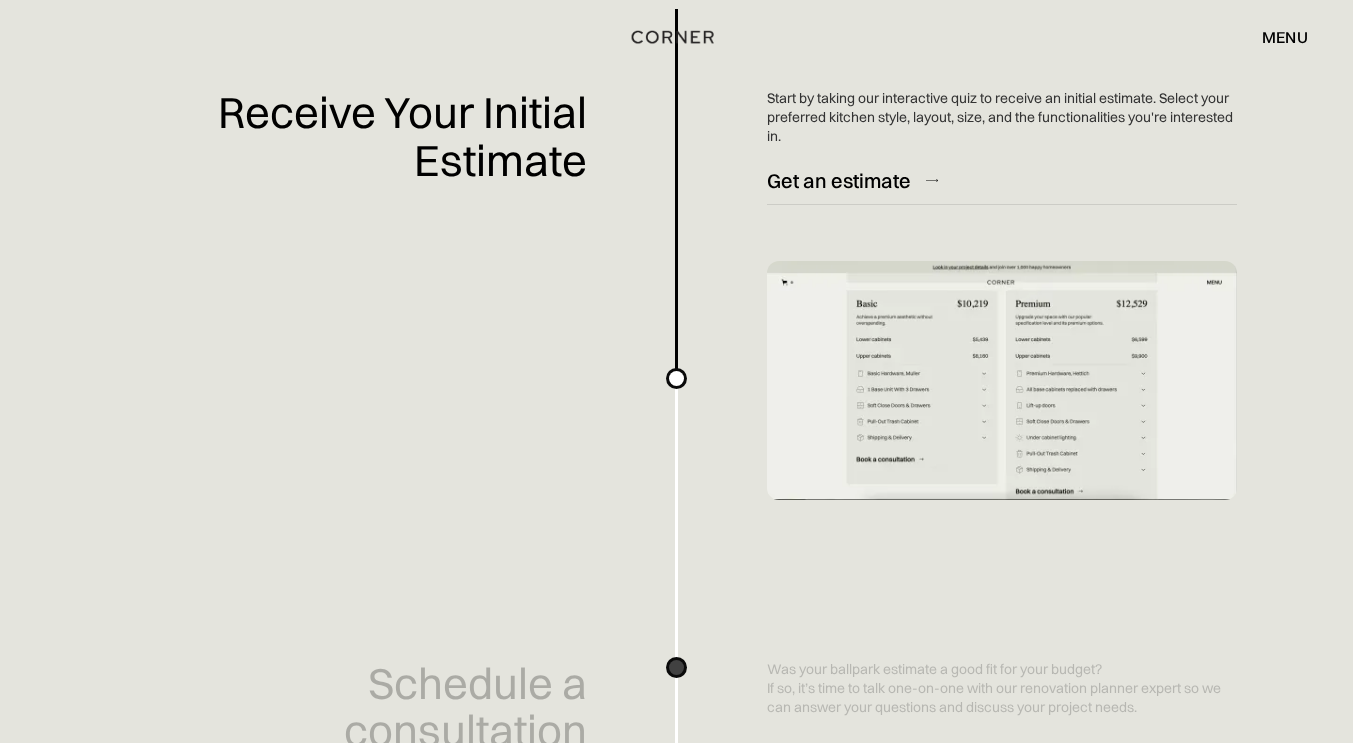 click on "Planning a kitchen doesn’t have to be hard. We've made an easy-to-use overview of the process, guiding you to your new kitchen. Receive Your Initial Estimate Start by taking our interactive quiz to receive an initial estimate. Select your preferred kitchen style, layout, size, and the functionalities you're interested in. Get an estimate Schedule a consultation Was your ballpark estimate a good fit for your budget?  If so, it’s time to talk one-on-one with our renovation planner expert so we can answer your questions and discuss your project needs. Book a consultation Preparation tip:  Please upload your kitchen's floorplan. This enables our designer to be fully prepared for your consultation and to fine-tune the estimate based on your specific project details. It only takes a few minutes. Reserve Your Spot The initial step to secure your project and begin the process is placing a fully refundable $500 deposit.  Here's what you'll receive: Up to 5 cabinet samples A personalized cabinet layout ‍ ‍" at bounding box center (676, 1994) 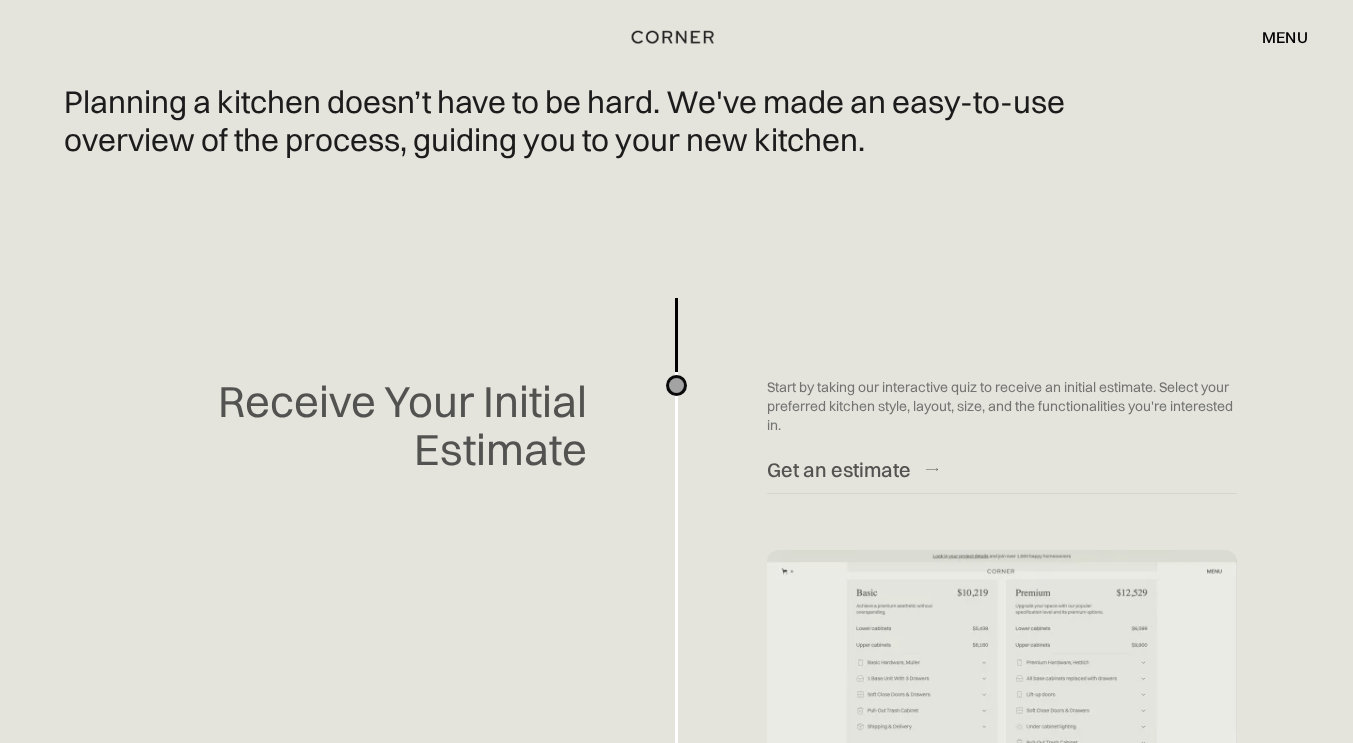 scroll, scrollTop: 481, scrollLeft: 0, axis: vertical 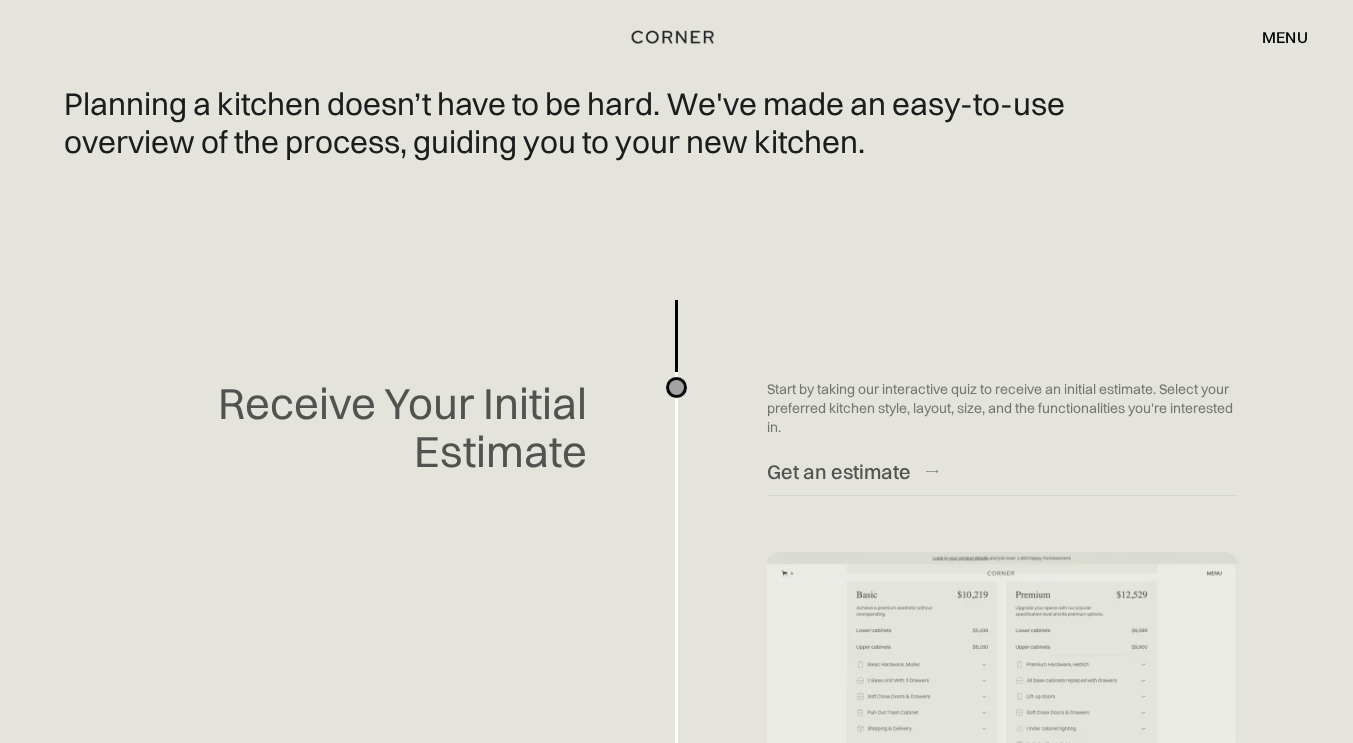 click on "menu" at bounding box center (1285, 37) 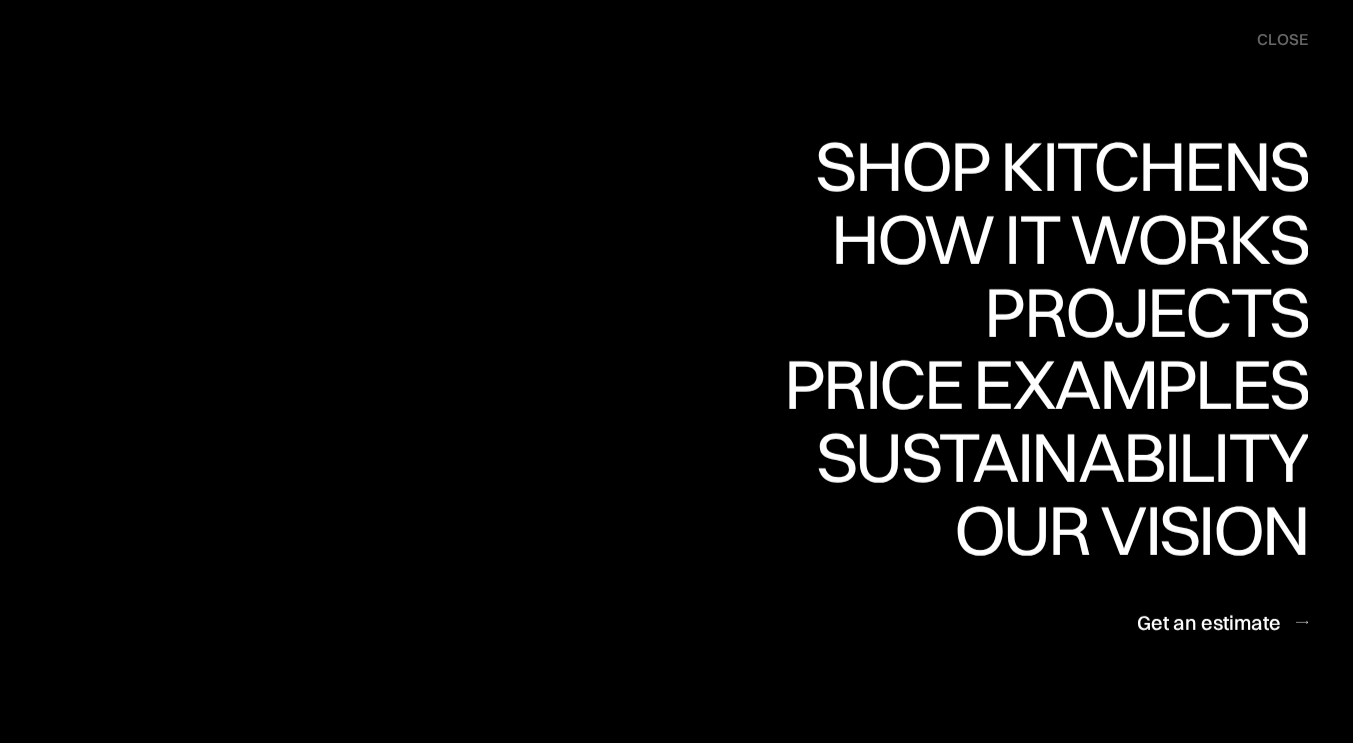 click on "close" at bounding box center (1282, 40) 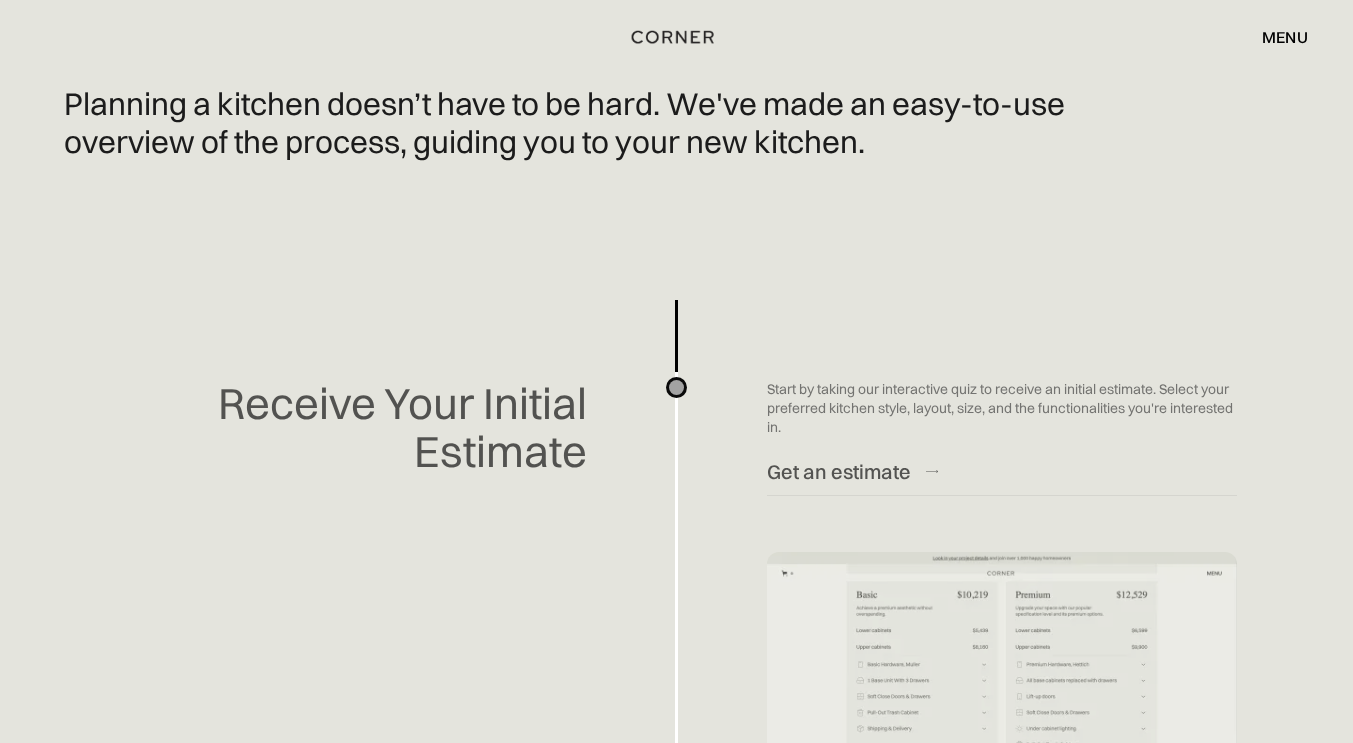 click on "menu close" at bounding box center (1275, 37) 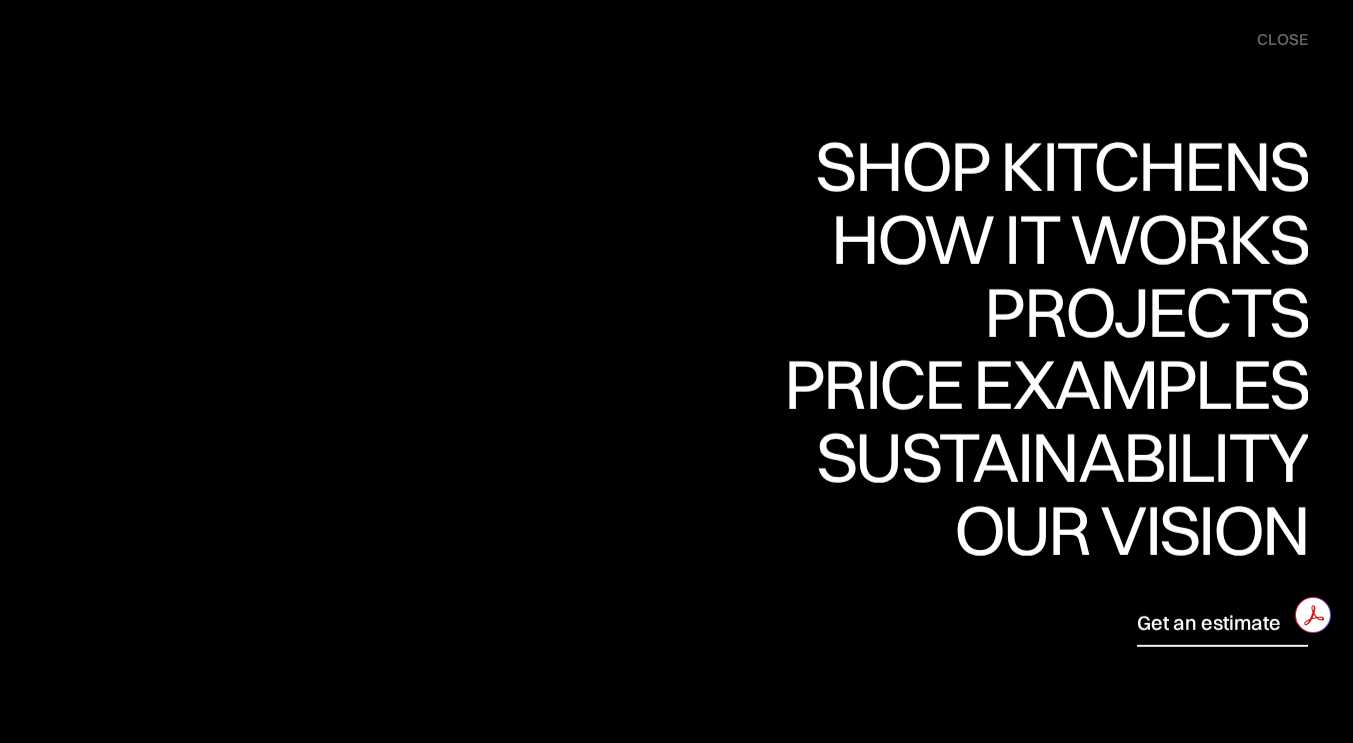 click on "Get an estimate" at bounding box center (1209, 622) 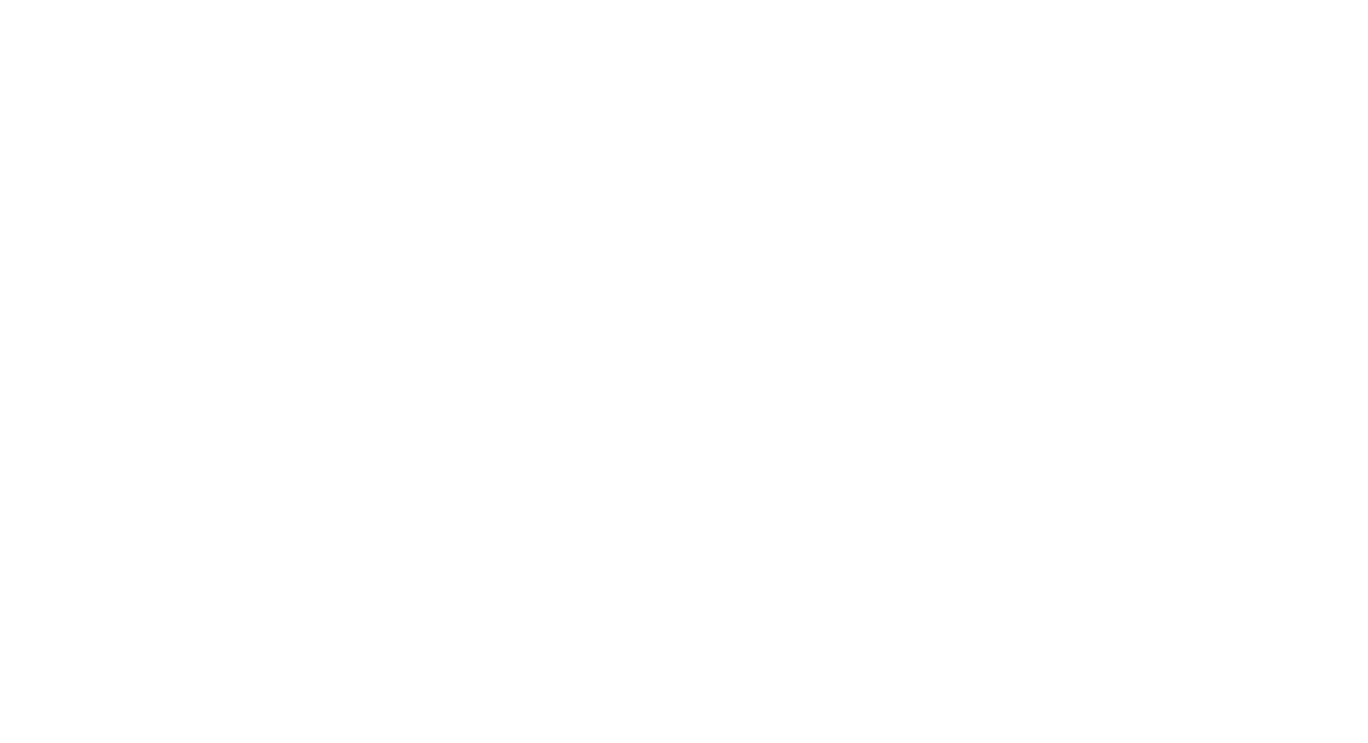 scroll, scrollTop: 0, scrollLeft: 0, axis: both 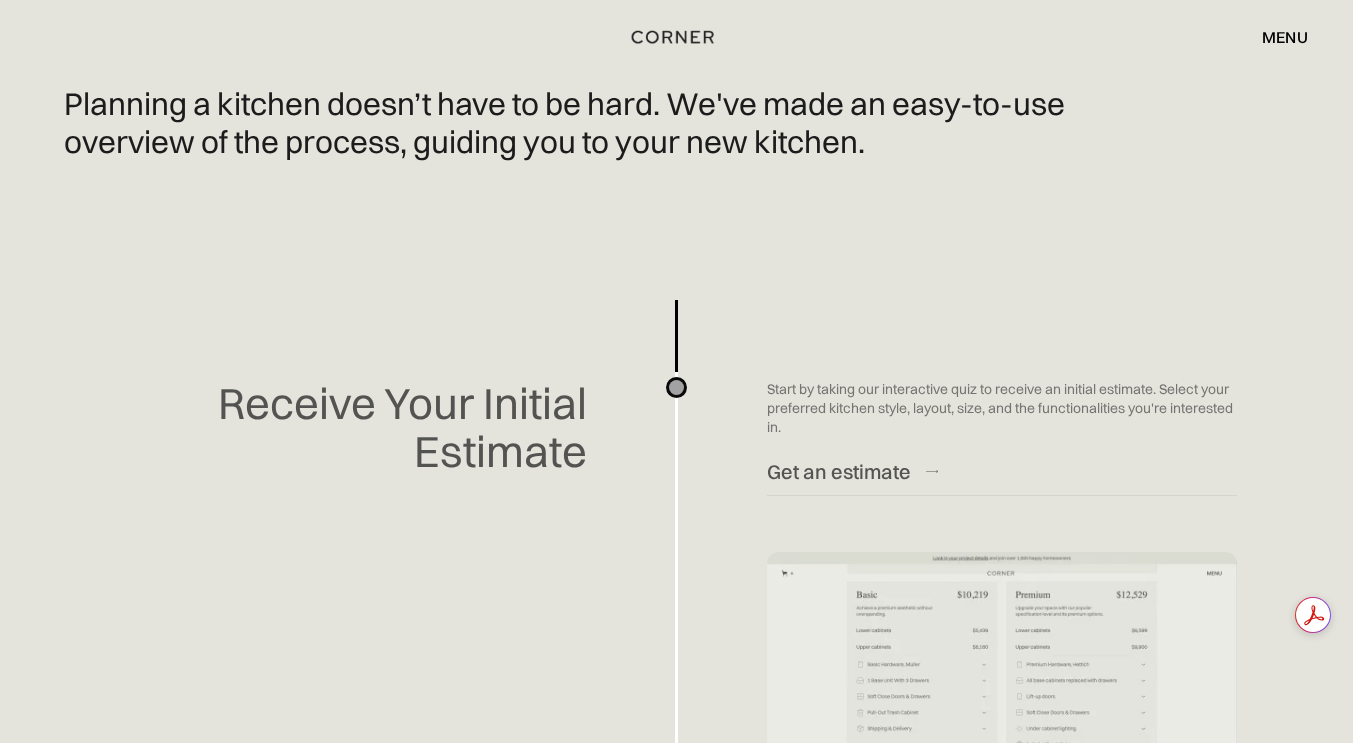 click on "menu" at bounding box center (1285, 37) 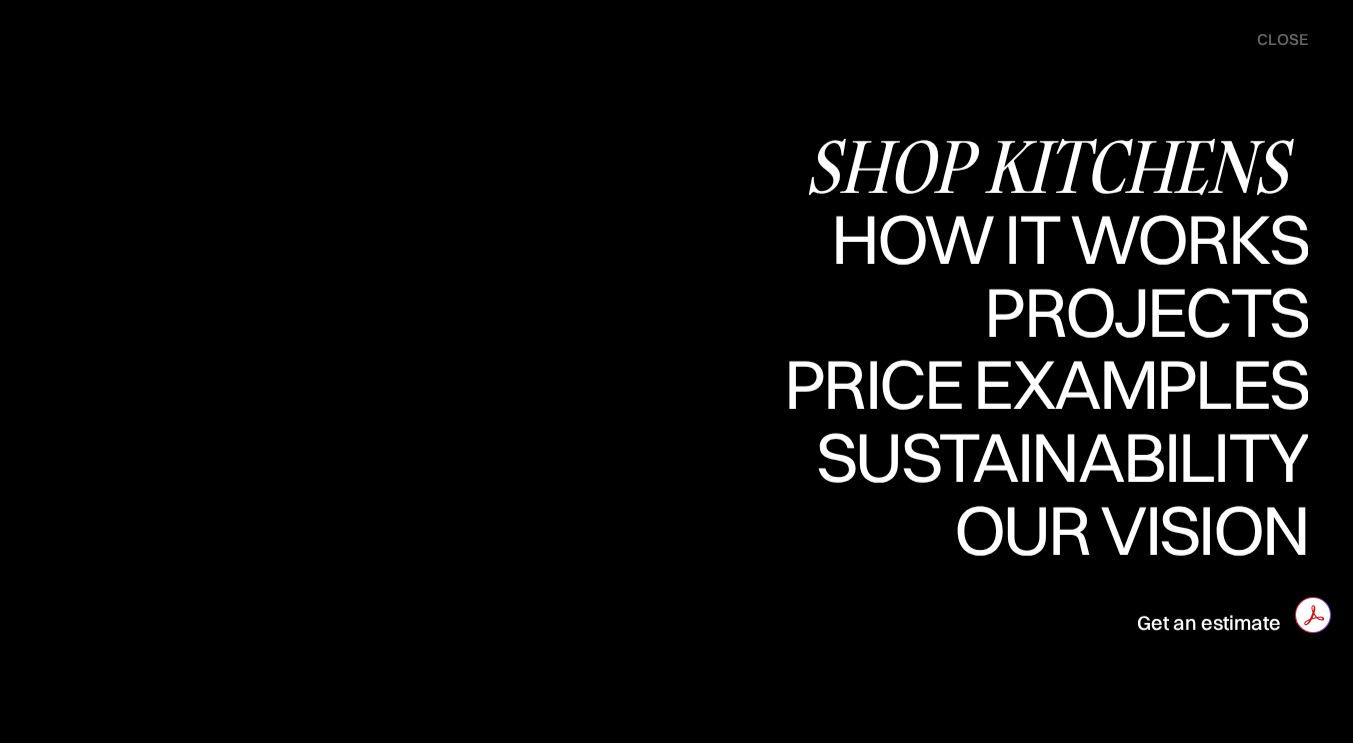 click on "Shop Kitchens" at bounding box center [1056, 166] 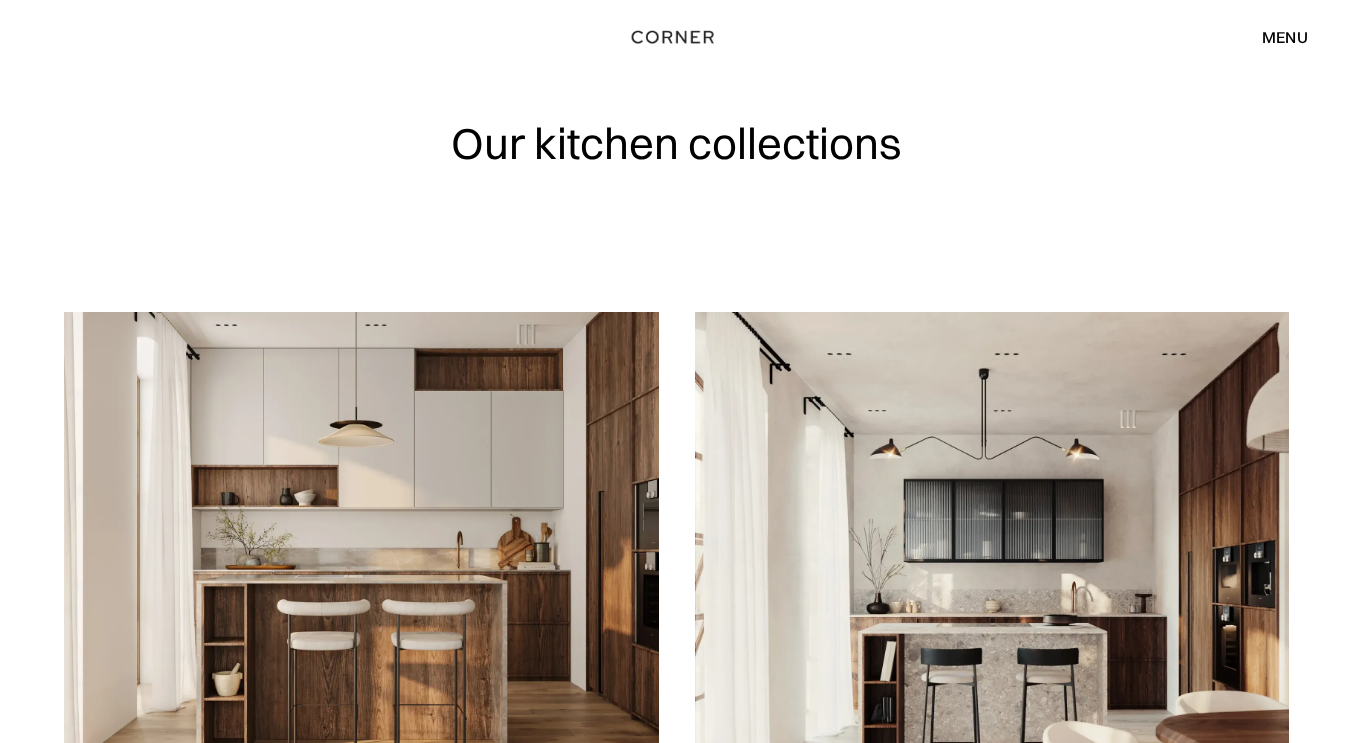 scroll, scrollTop: 0, scrollLeft: 0, axis: both 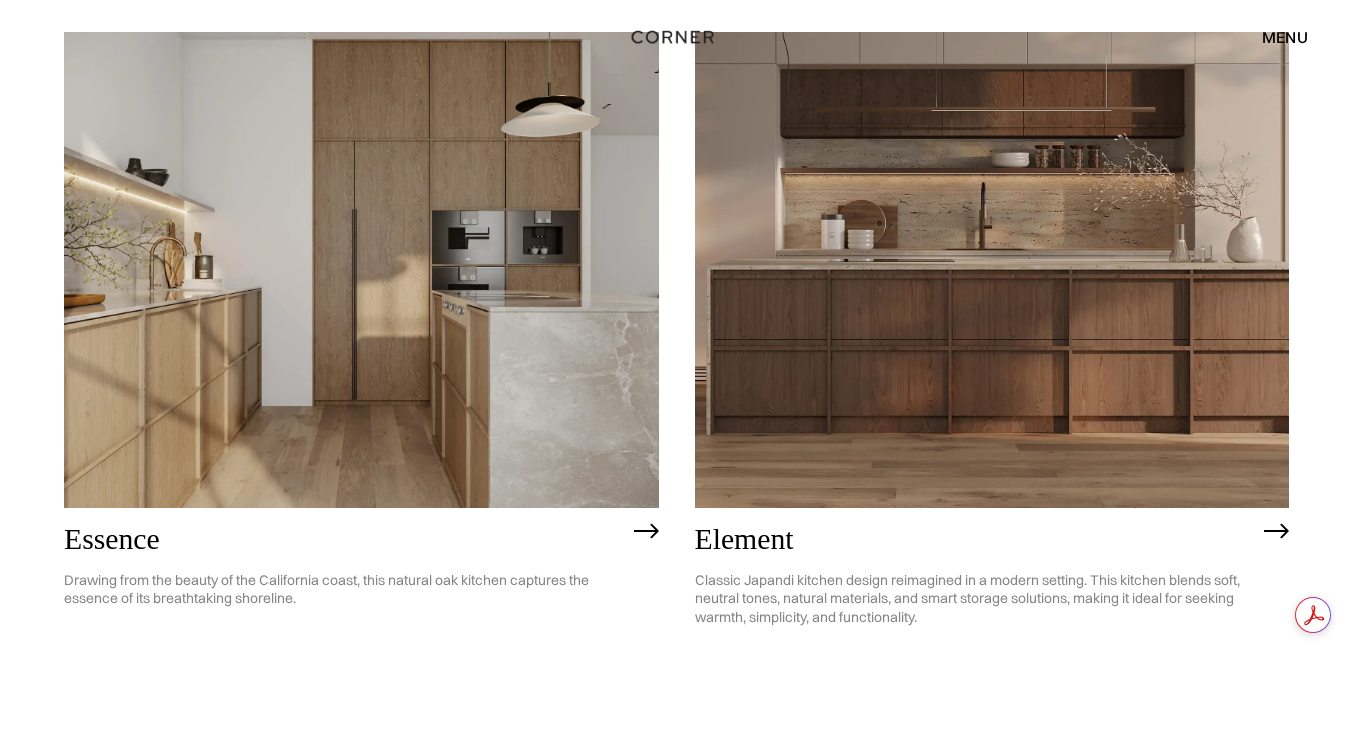 click at bounding box center (361, 270) 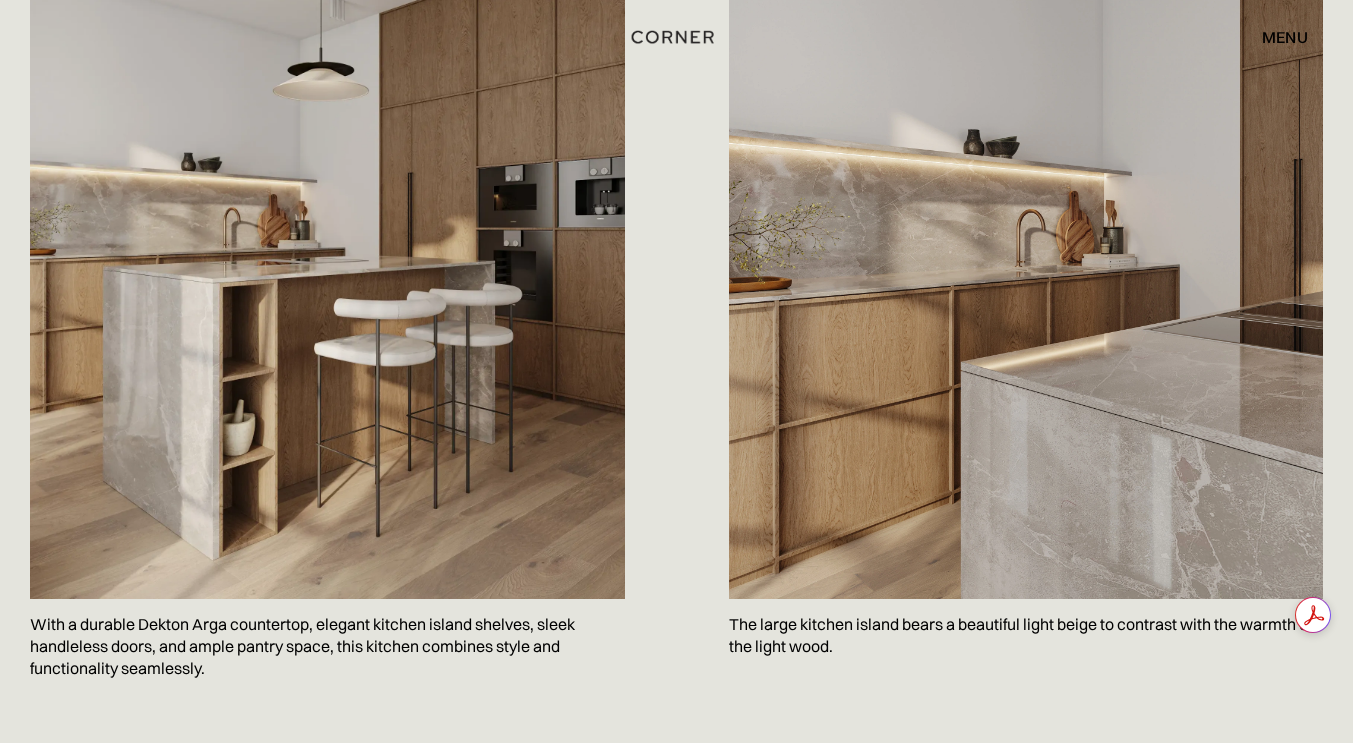 scroll, scrollTop: 0, scrollLeft: 0, axis: both 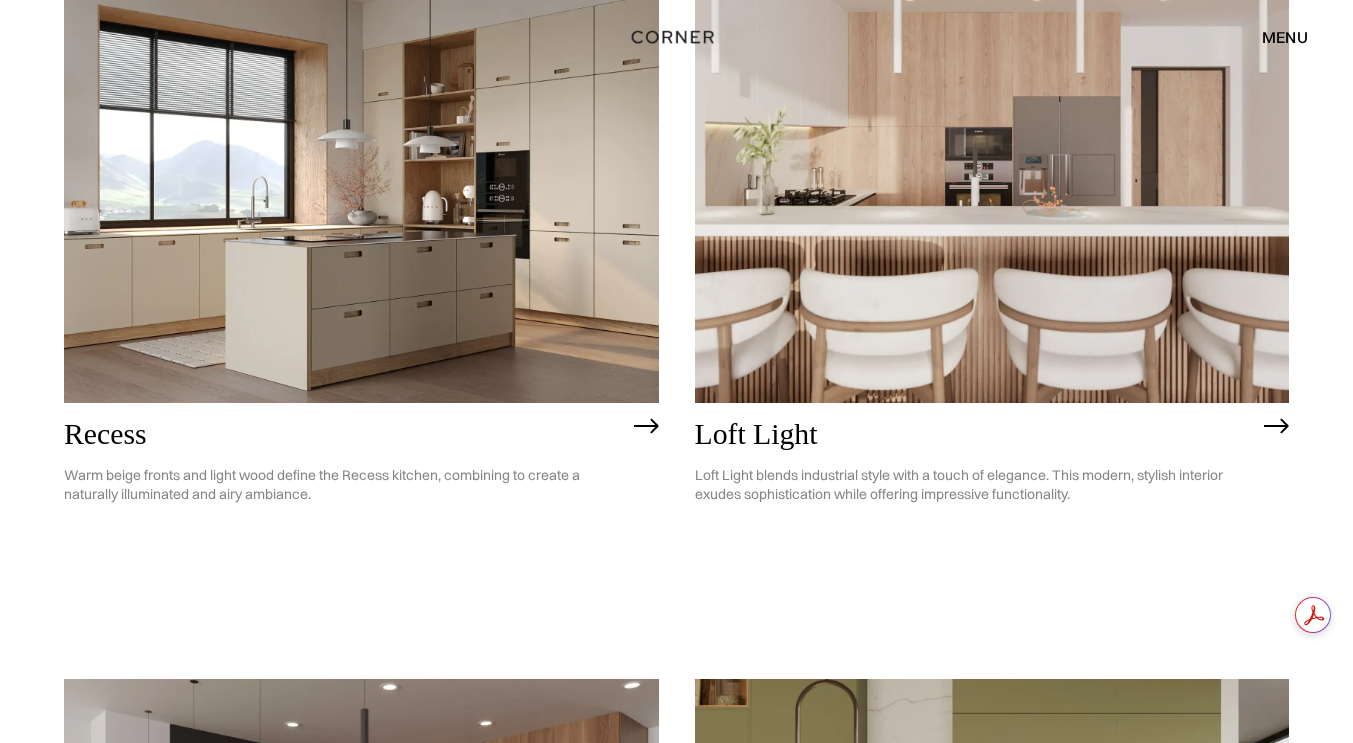 click on "Loft Light blends industrial style with a touch of elegance. This modern, stylish interior exudes sophistication while offering impressive functionality." at bounding box center [975, 485] 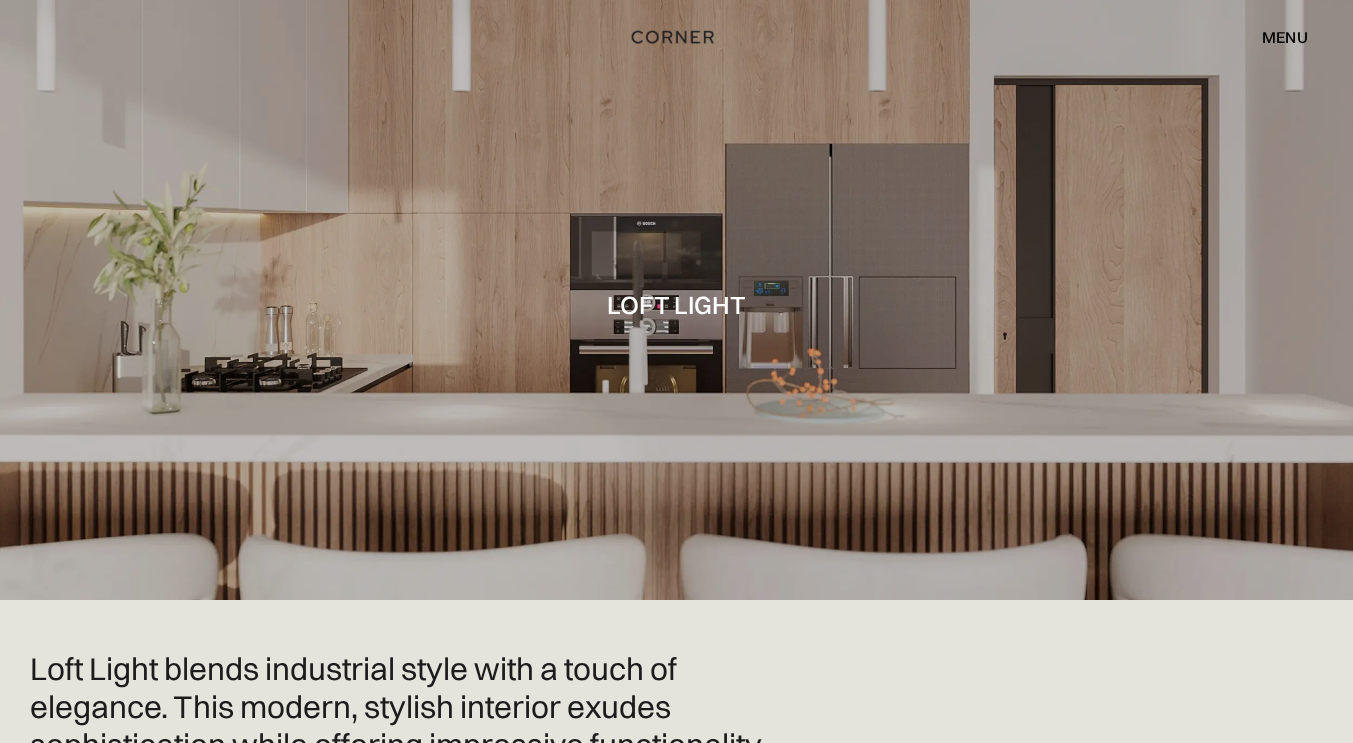 scroll, scrollTop: 0, scrollLeft: 0, axis: both 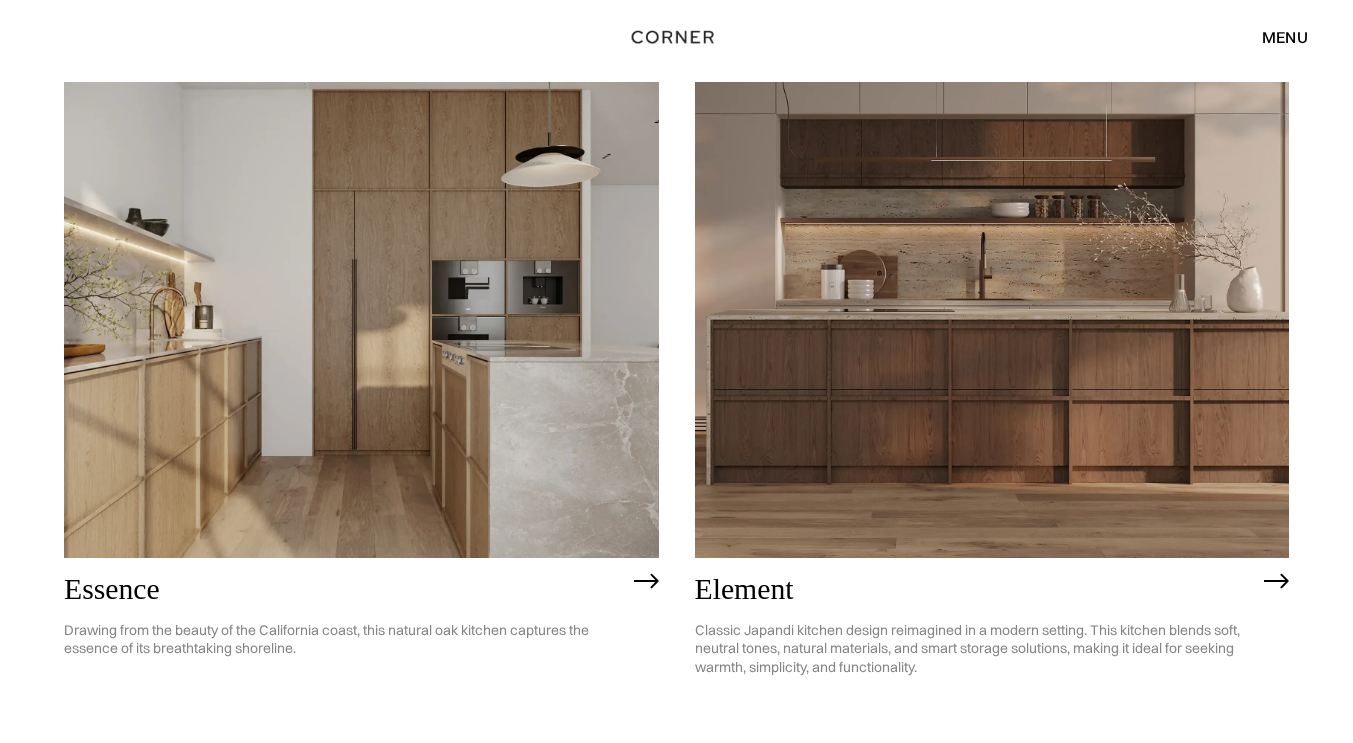 click at bounding box center [361, 320] 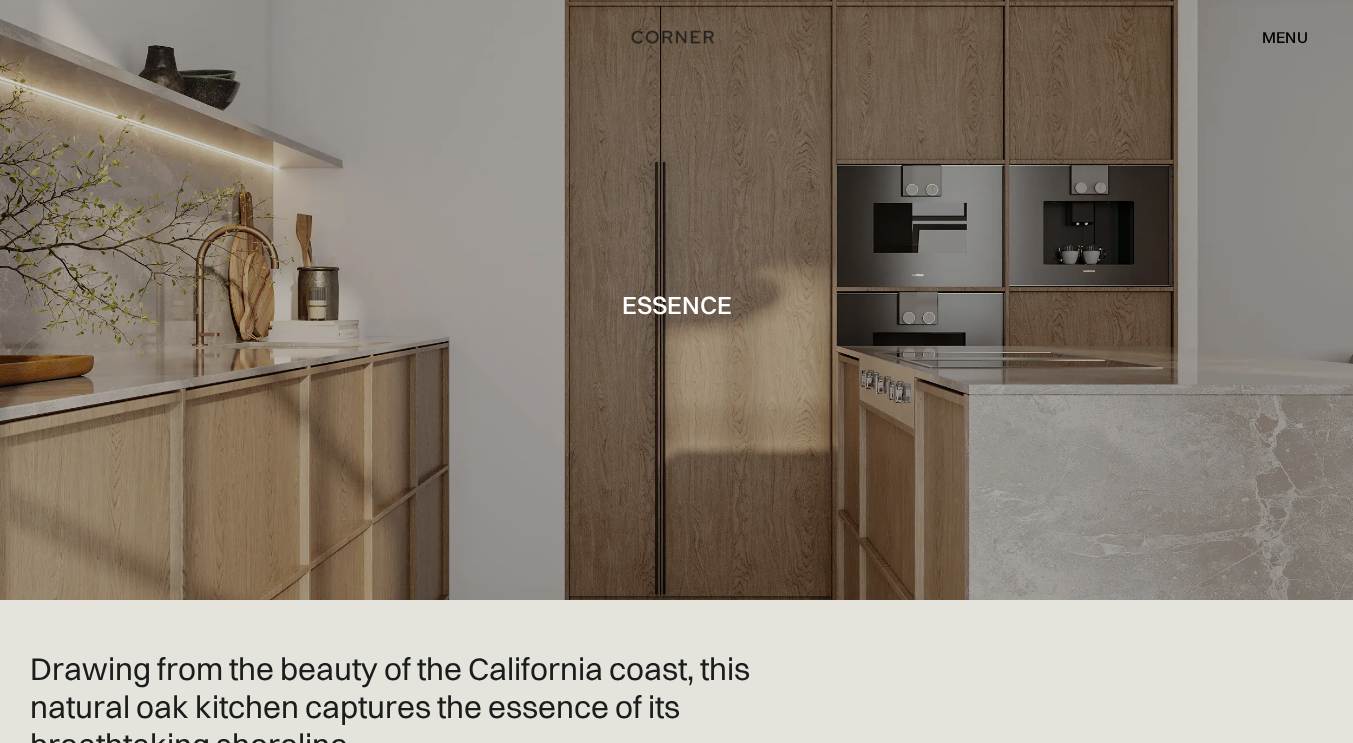 scroll, scrollTop: 0, scrollLeft: 0, axis: both 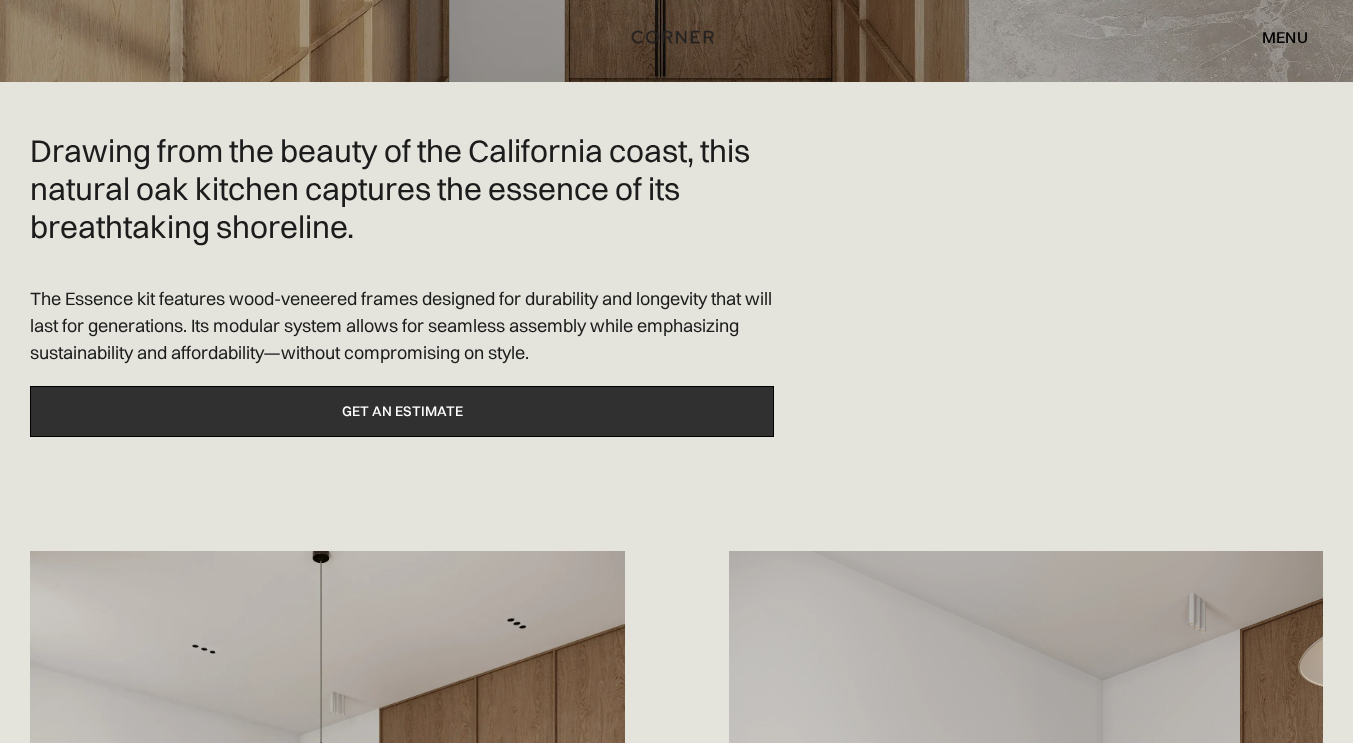 click on "Get an estimate" at bounding box center [402, 411] 